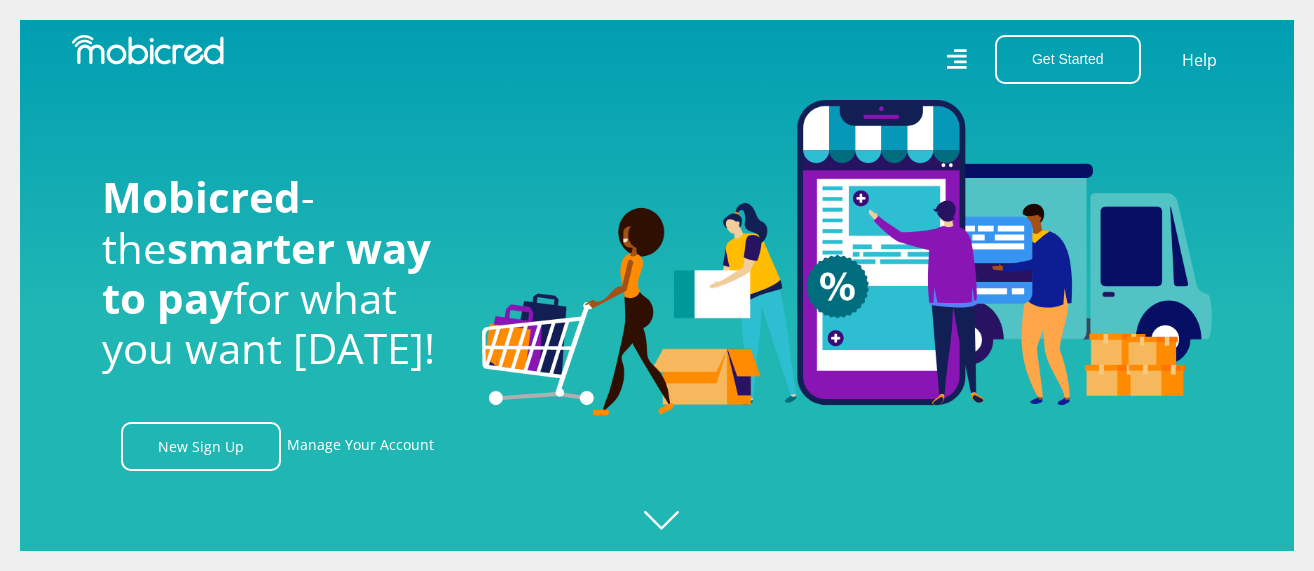 scroll, scrollTop: 0, scrollLeft: 0, axis: both 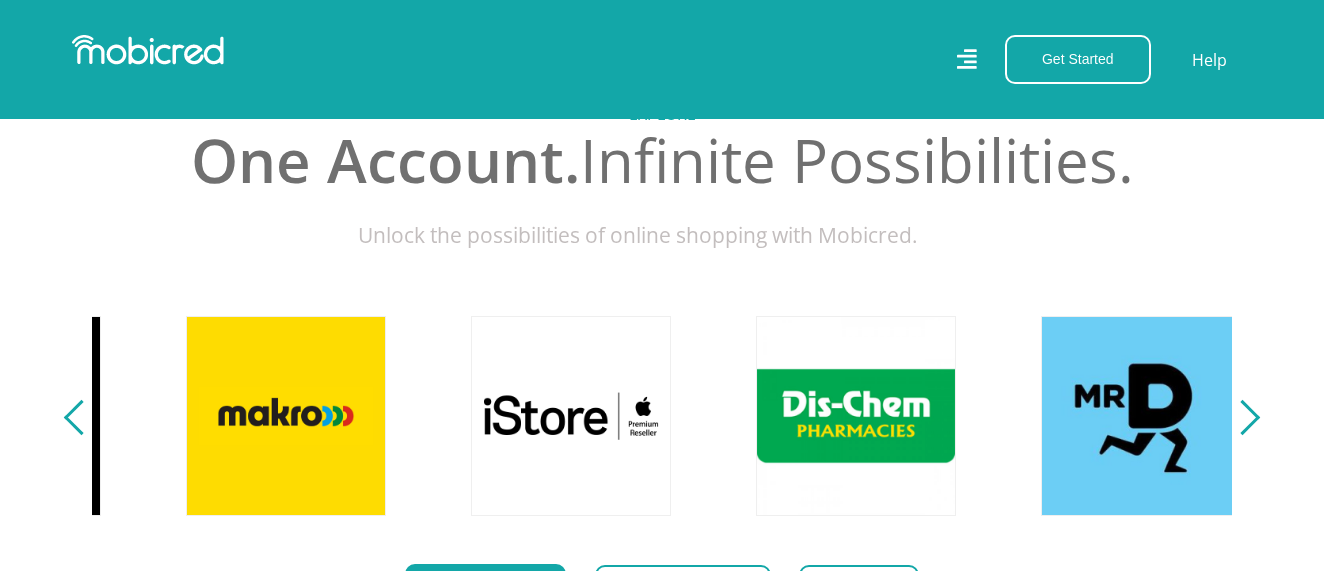 click at bounding box center (1242, 417) 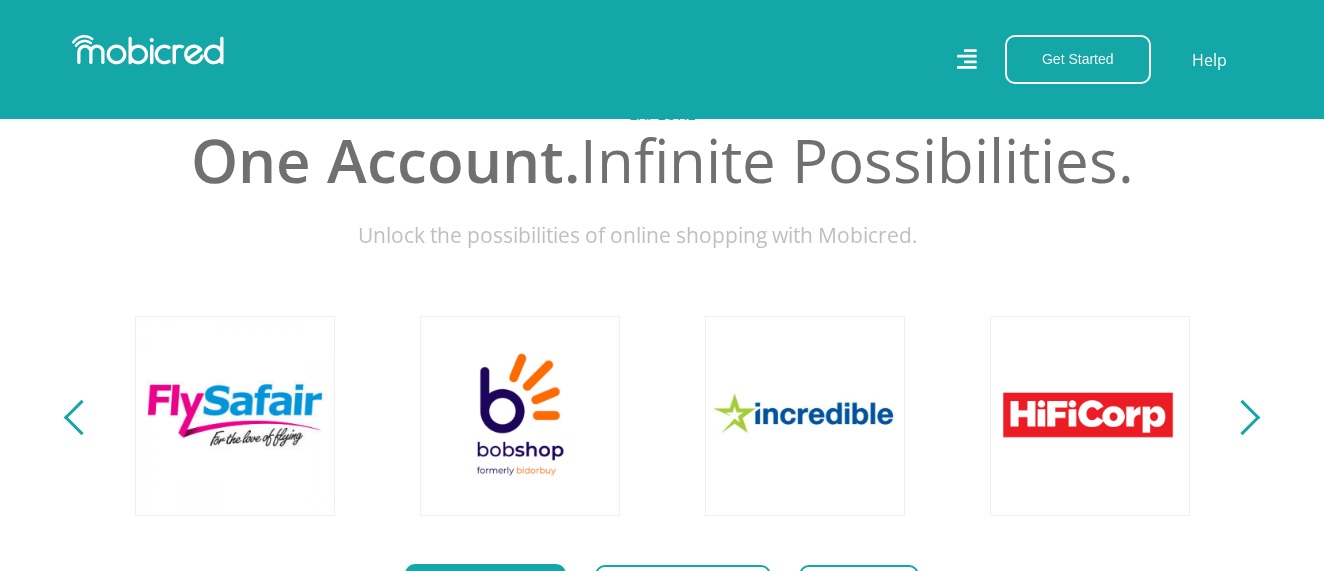 scroll, scrollTop: 0, scrollLeft: 3135, axis: horizontal 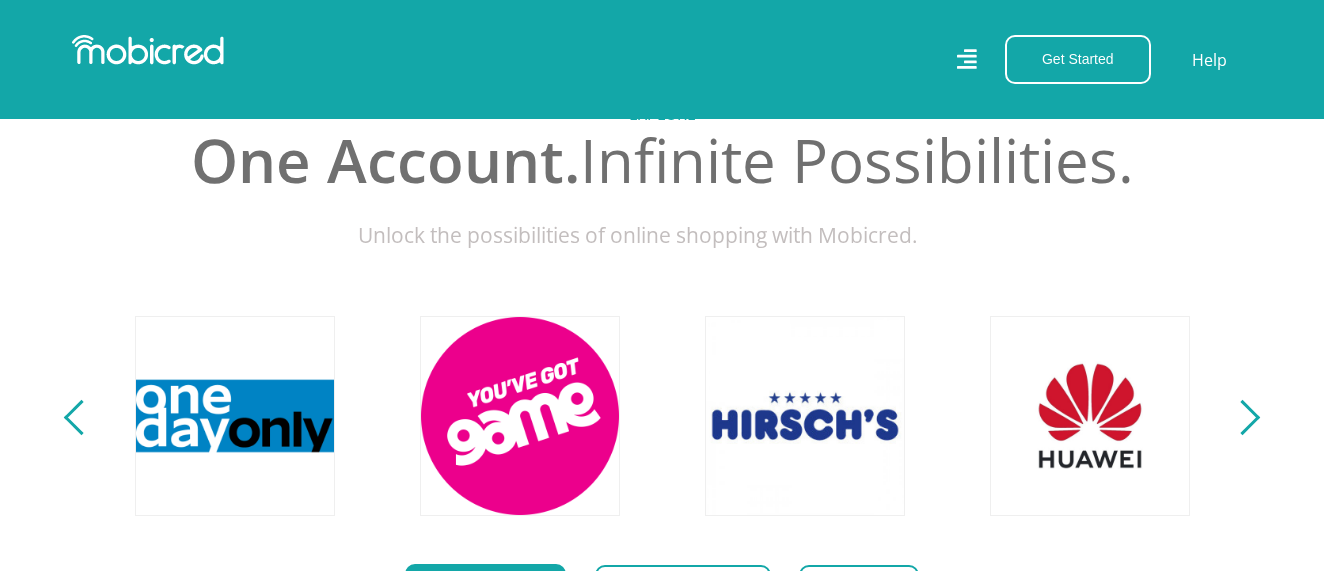 click at bounding box center [1242, 417] 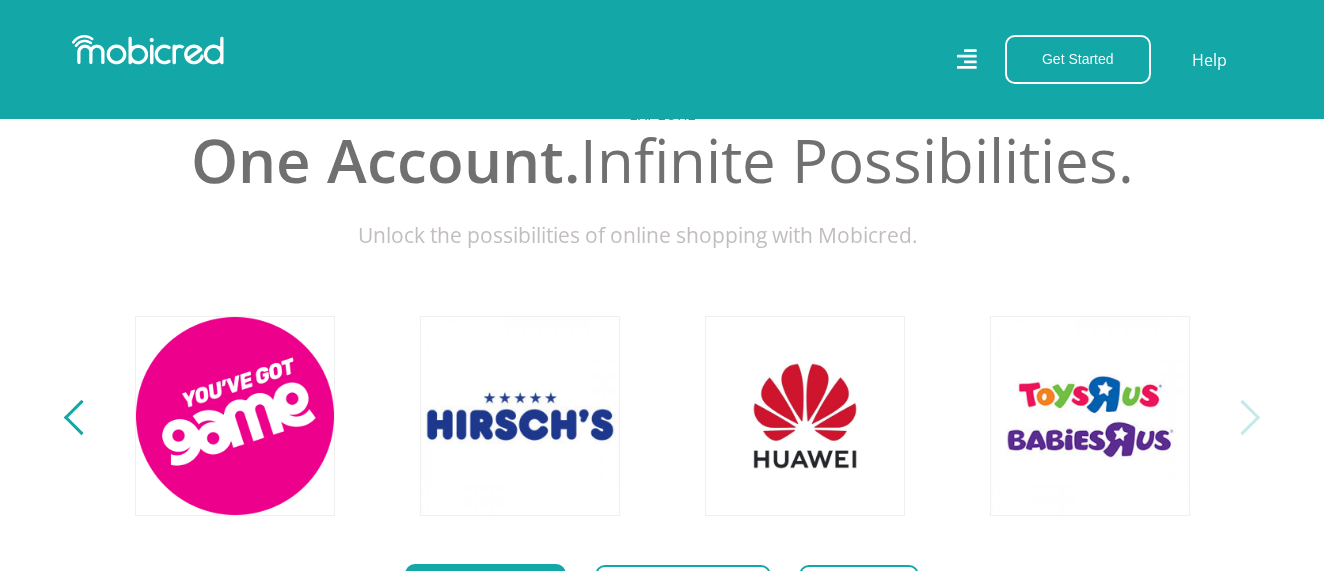 click at bounding box center (1242, 417) 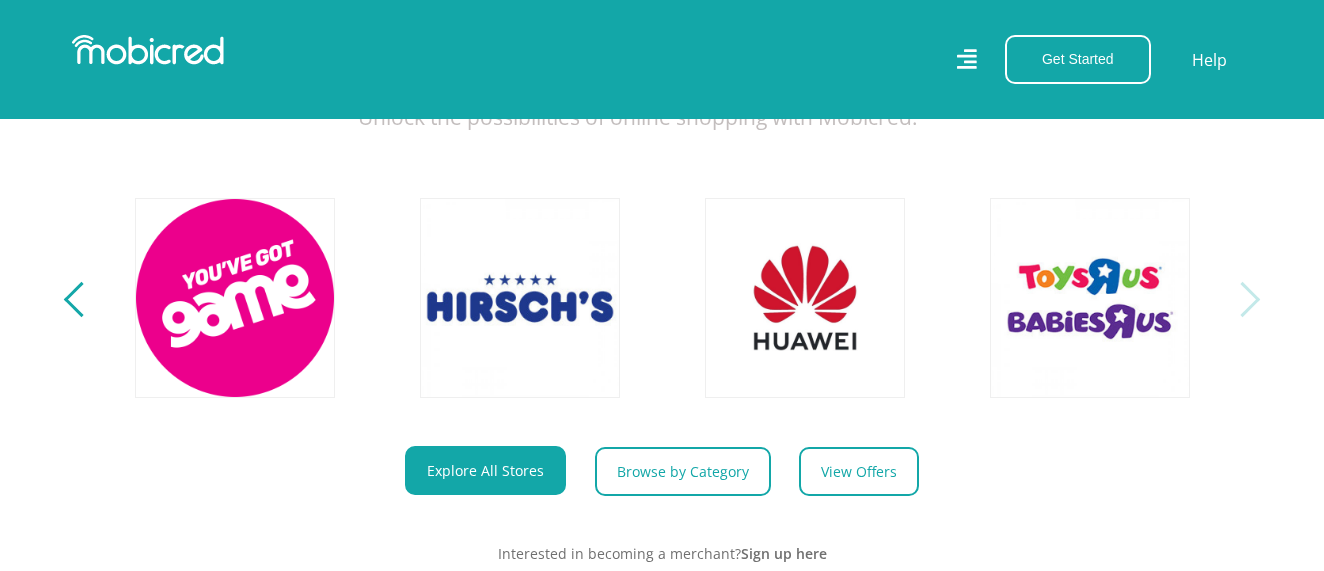 scroll, scrollTop: 762, scrollLeft: 0, axis: vertical 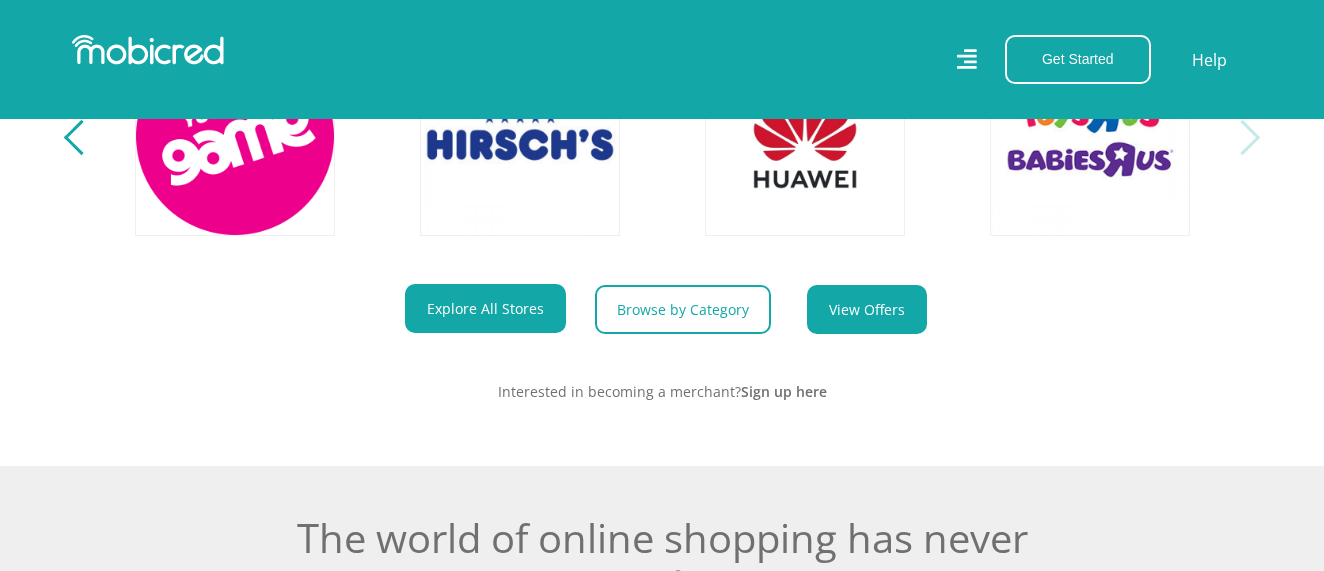 click on "View Offers" at bounding box center [867, 309] 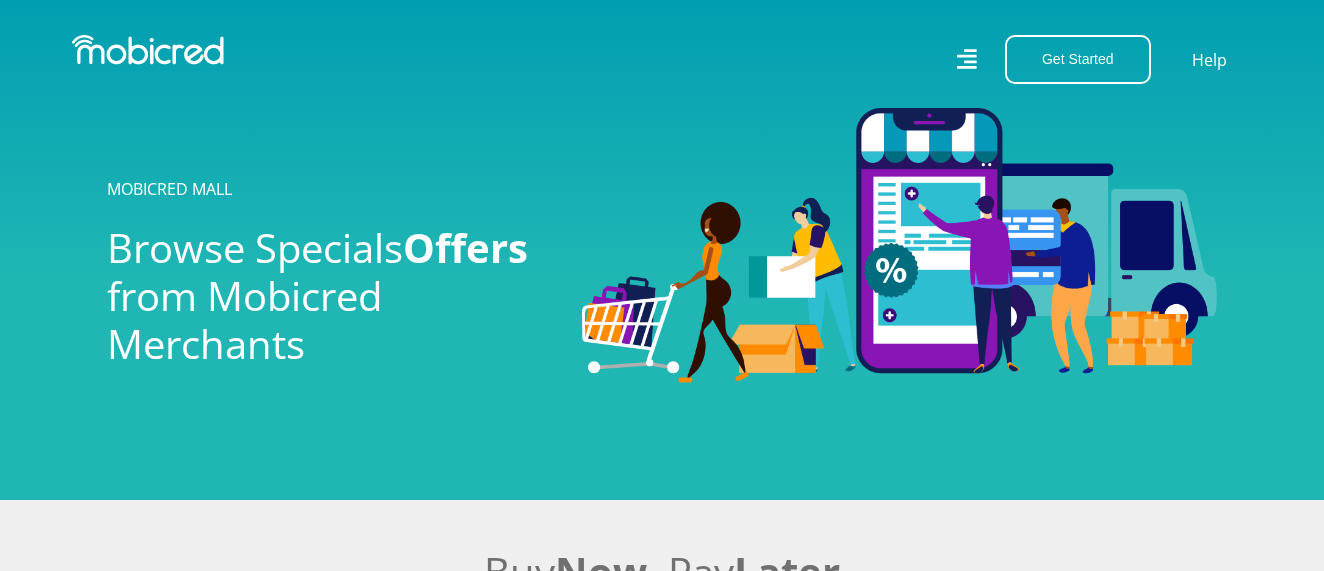 scroll, scrollTop: 0, scrollLeft: 0, axis: both 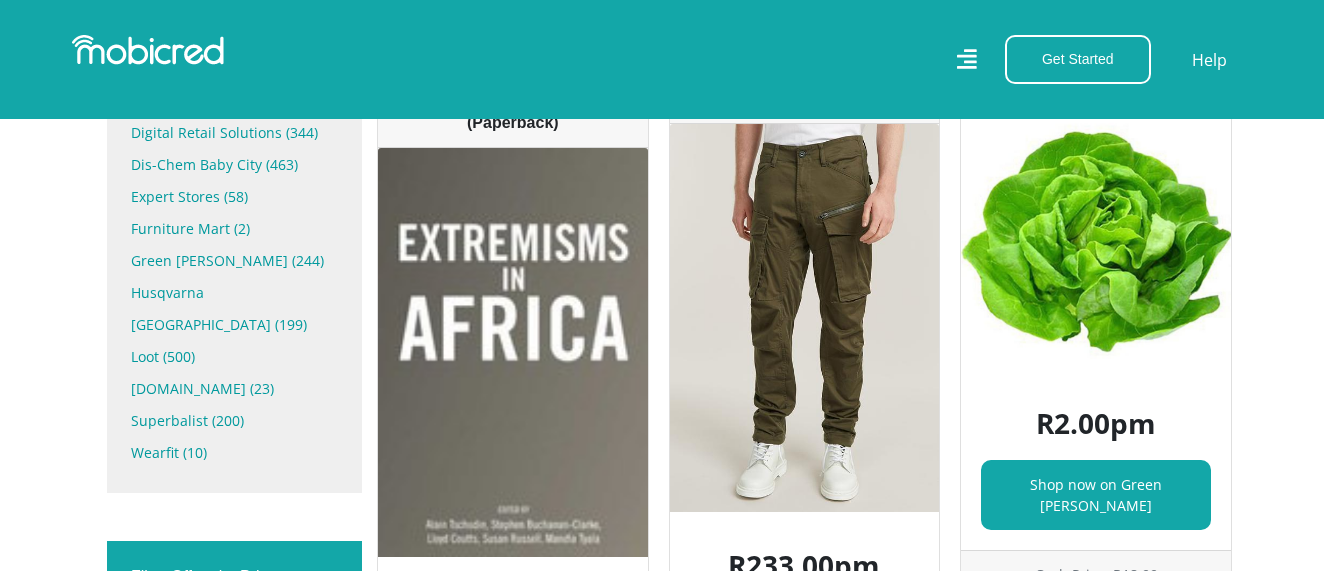 drag, startPoint x: 1335, startPoint y: 44, endPoint x: 1344, endPoint y: 105, distance: 61.66036 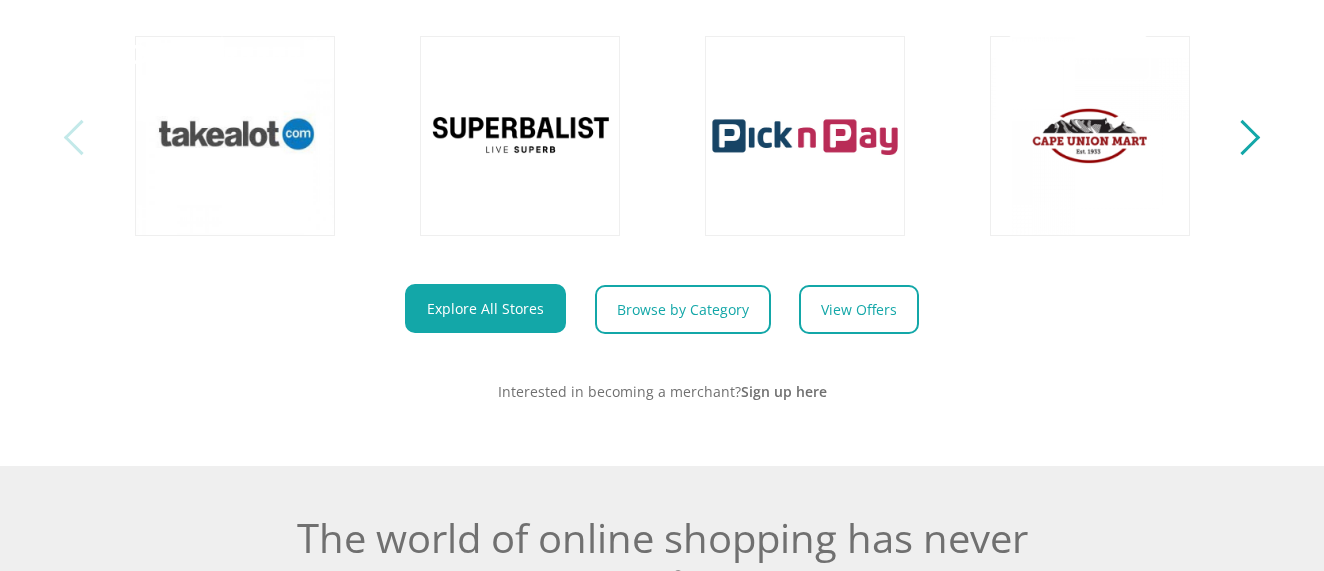 scroll, scrollTop: 842, scrollLeft: 0, axis: vertical 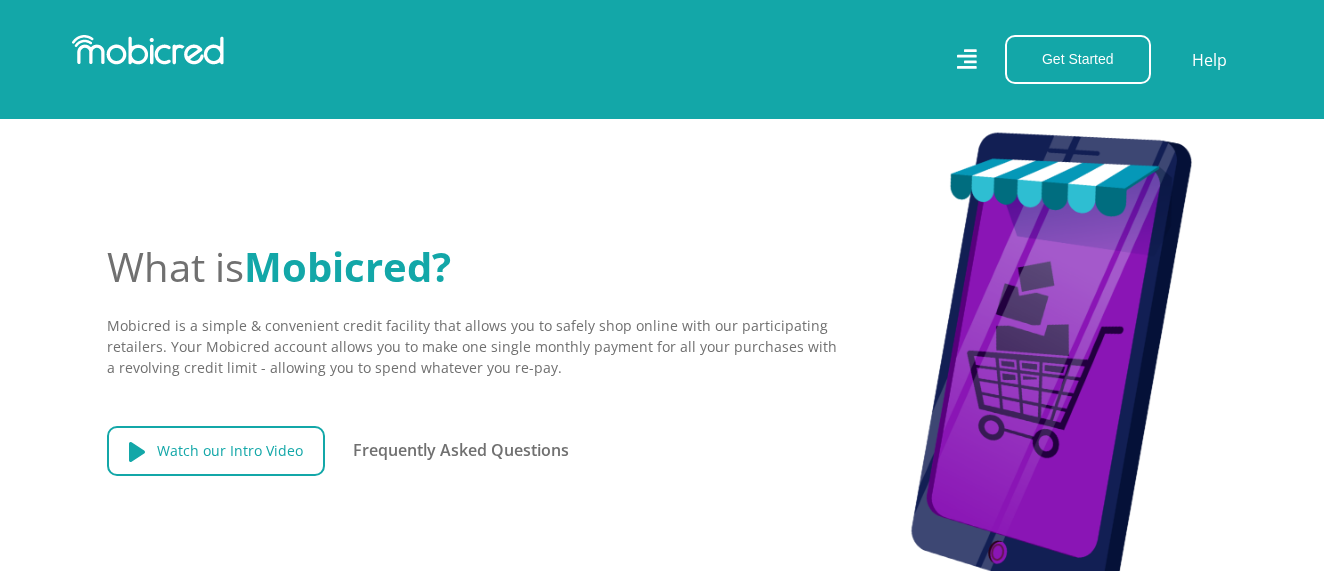 click on "Watch our Intro Video" at bounding box center (216, 451) 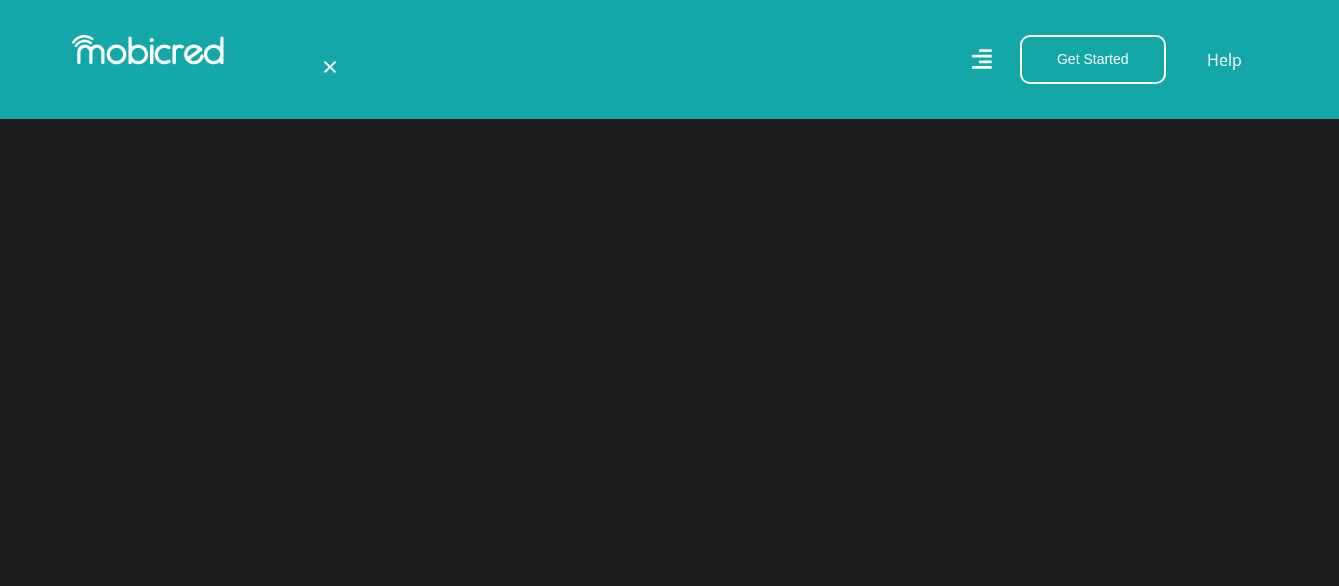 scroll, scrollTop: 0, scrollLeft: 4560, axis: horizontal 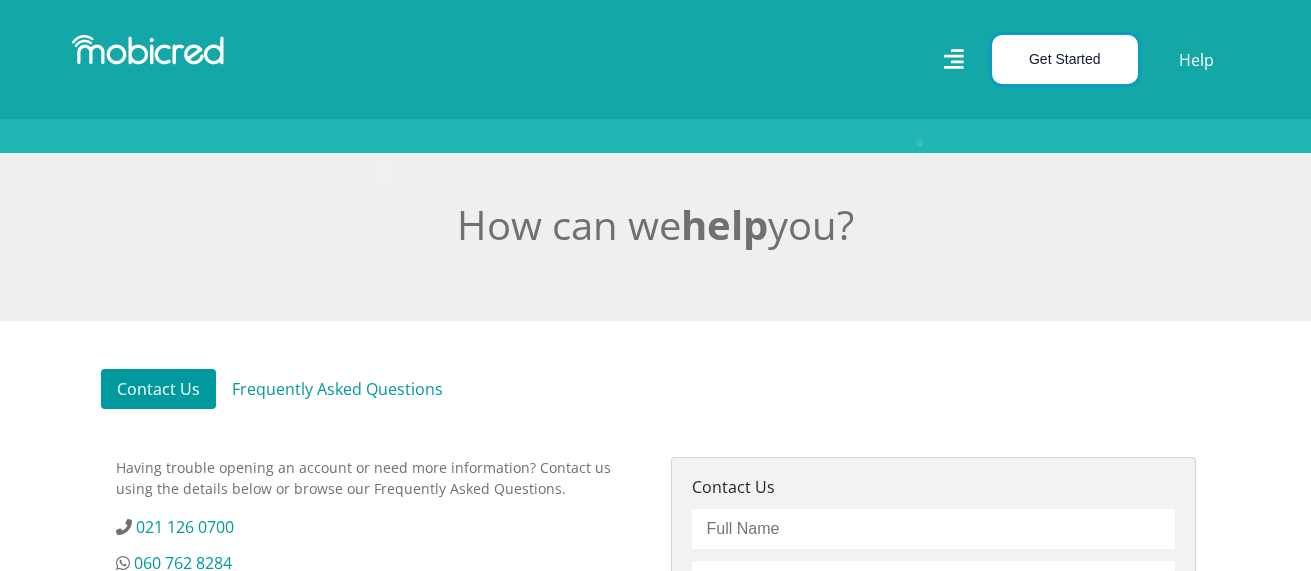 click on "Get Started" at bounding box center [1065, 59] 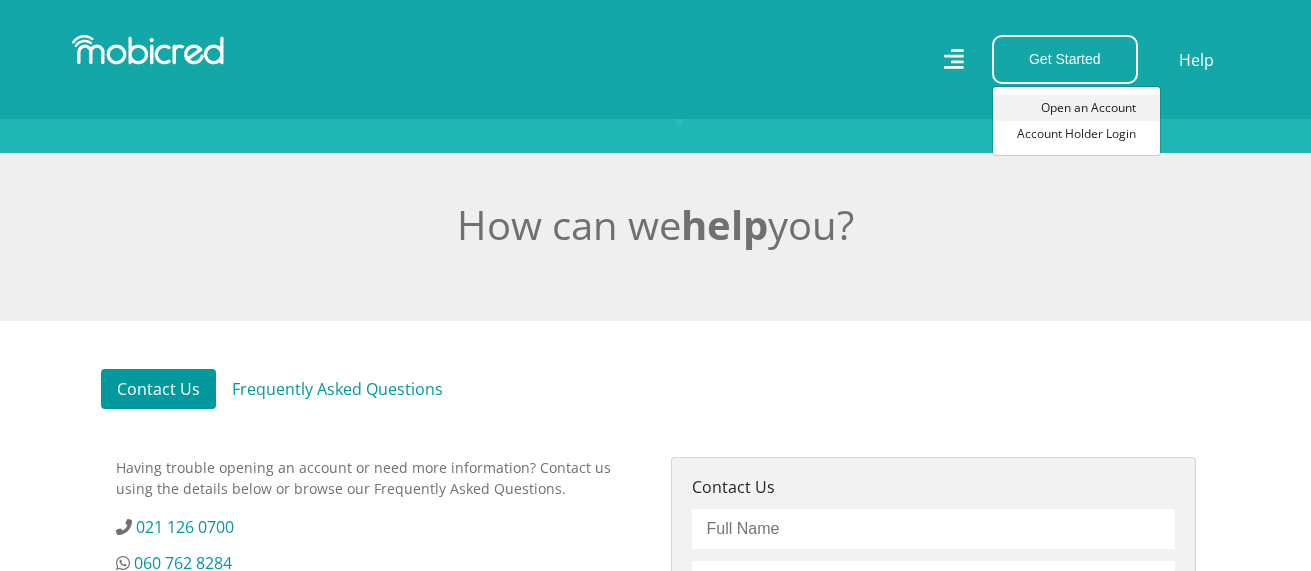 click on "Open an Account" at bounding box center (1076, 108) 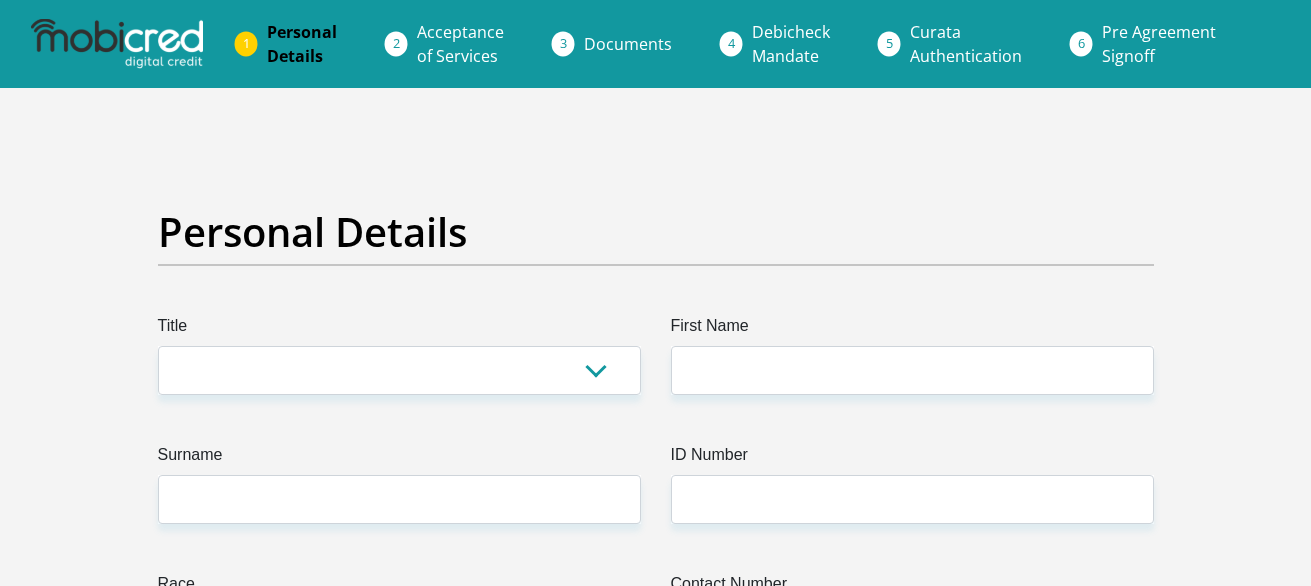 scroll, scrollTop: 0, scrollLeft: 0, axis: both 